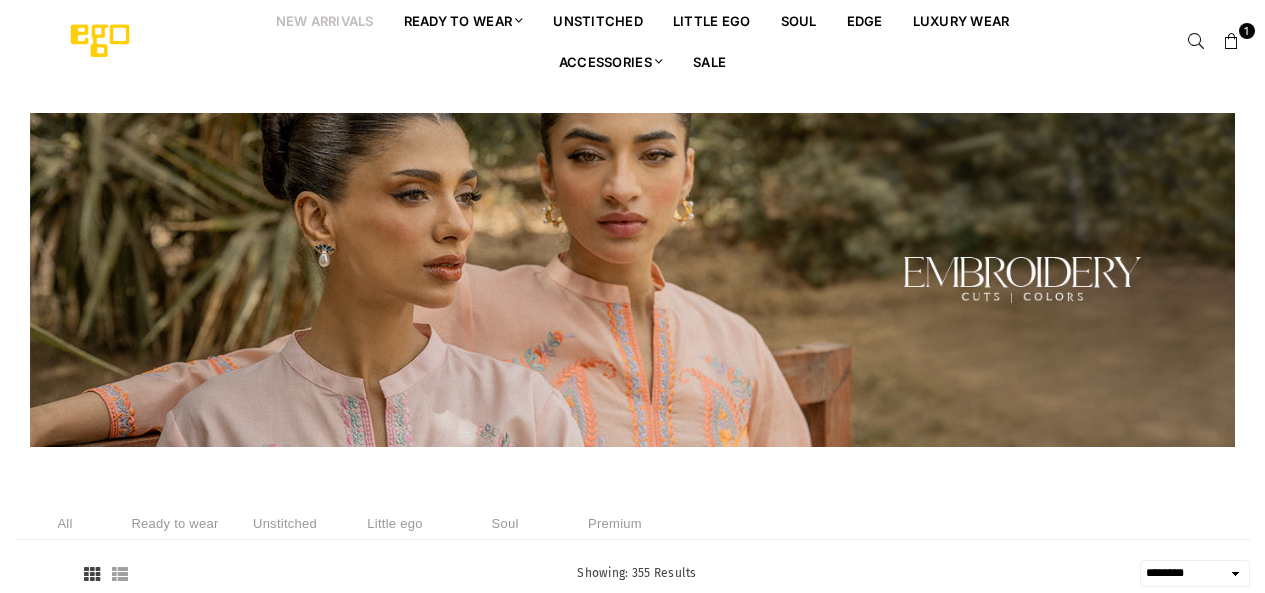 select on "******" 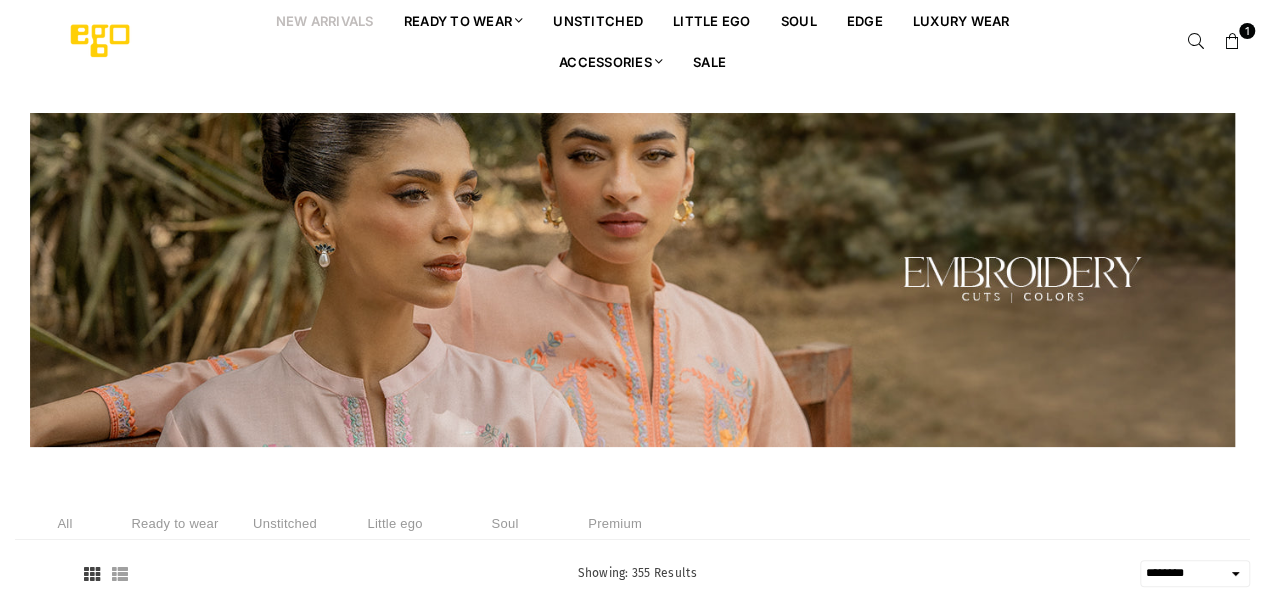 scroll, scrollTop: 0, scrollLeft: 0, axis: both 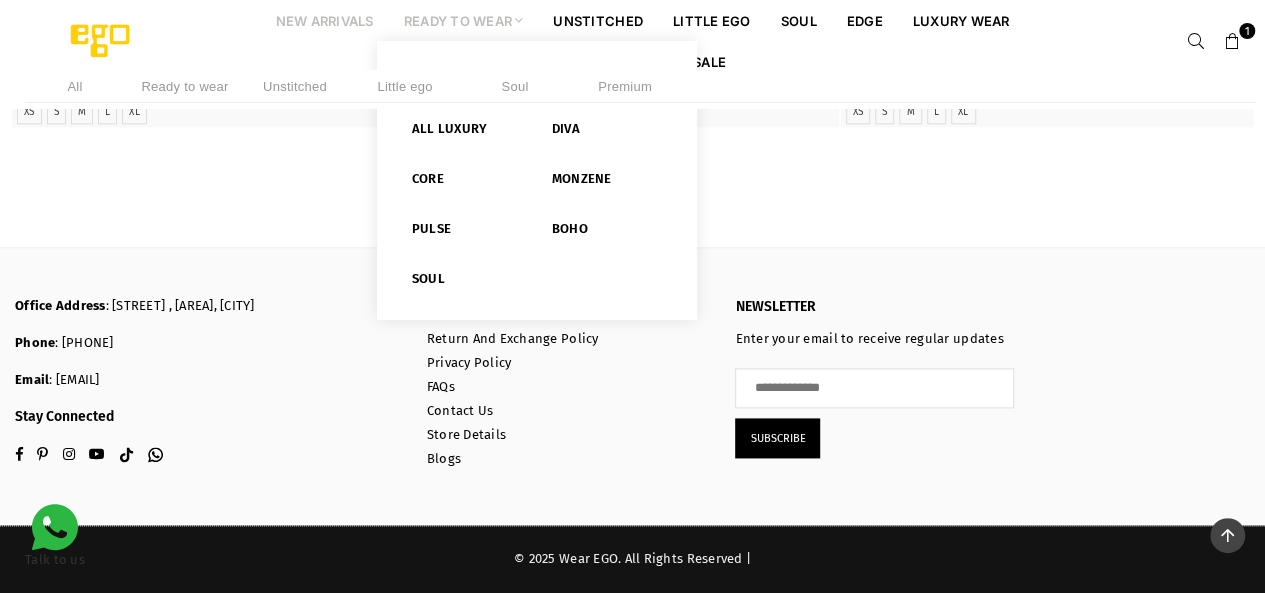click on "Ready to Wear" at bounding box center [464, 20] 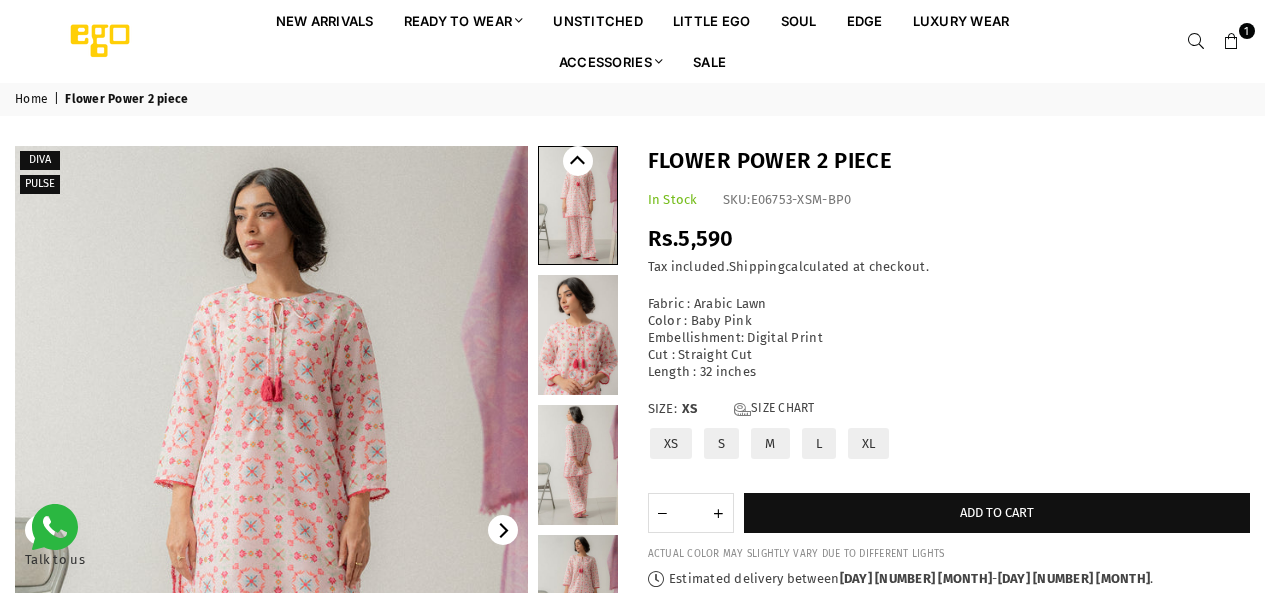 scroll, scrollTop: 0, scrollLeft: 0, axis: both 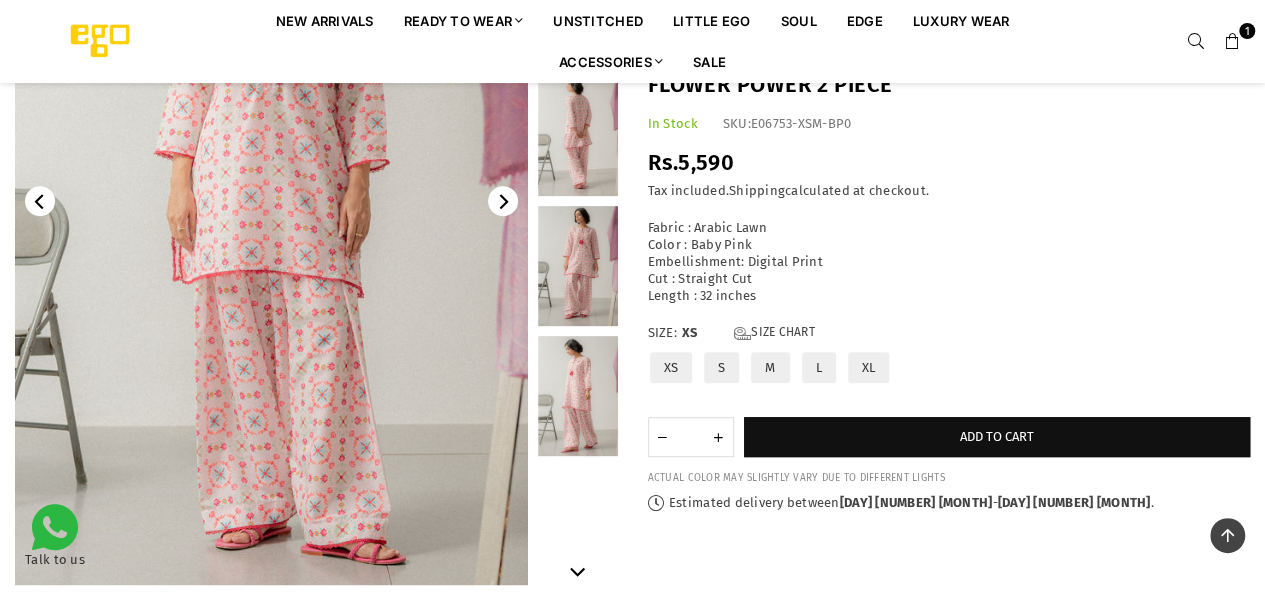 click at bounding box center (578, 396) 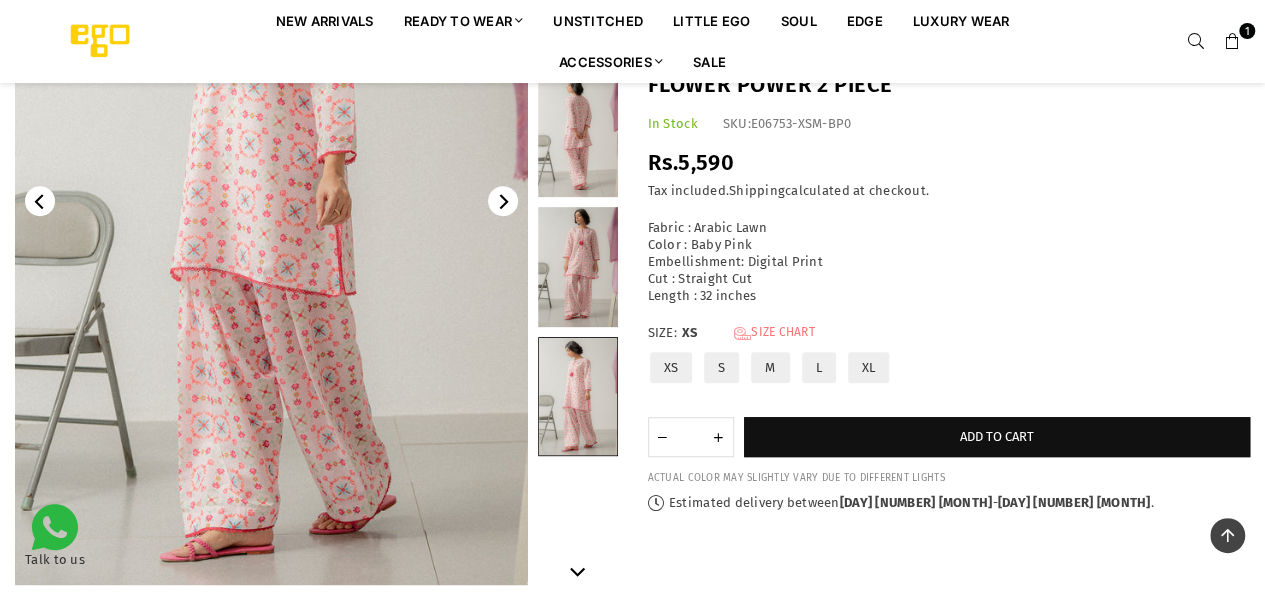 click on "Size Chart" at bounding box center (774, 333) 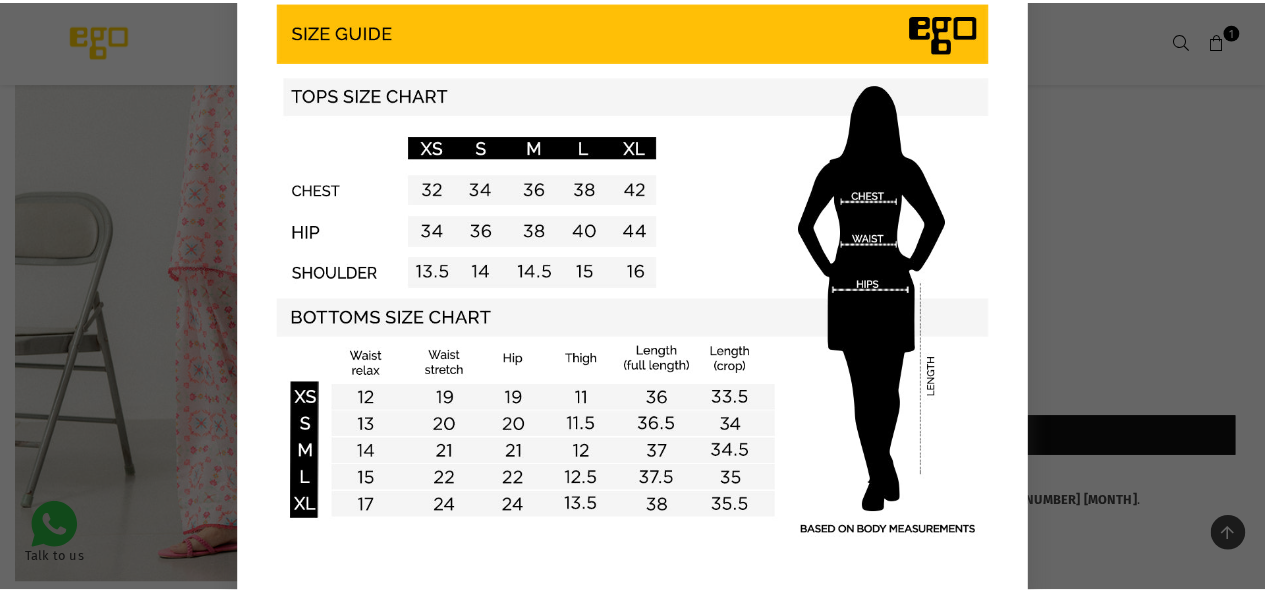 scroll, scrollTop: 40, scrollLeft: 0, axis: vertical 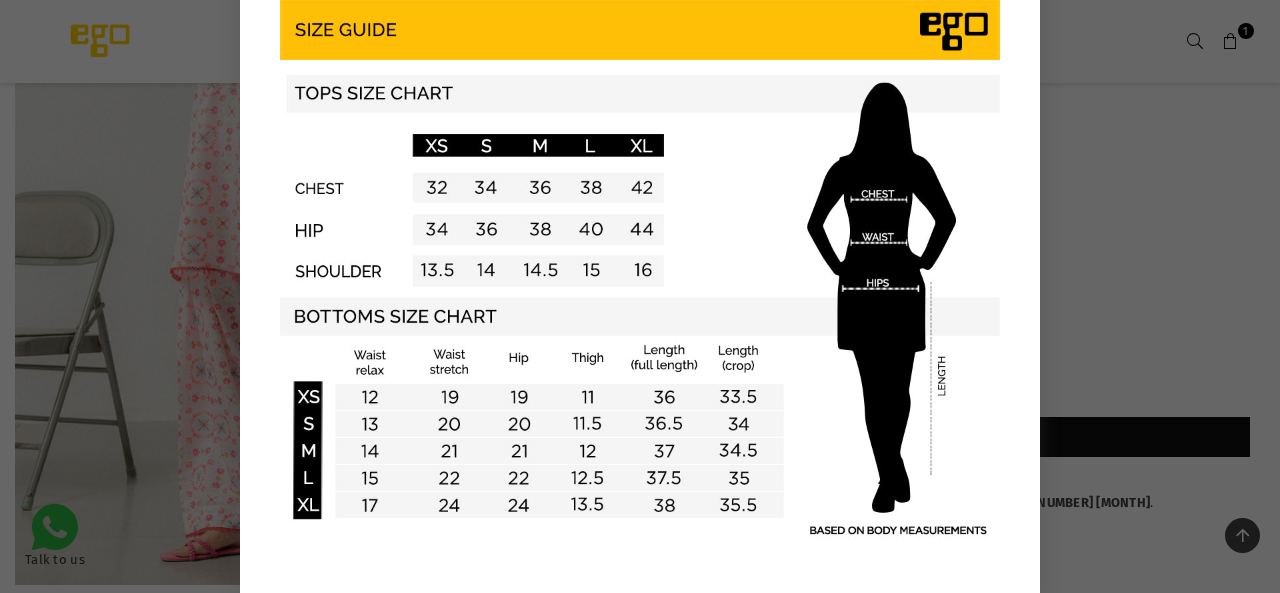 click on "×" at bounding box center (640, 282) 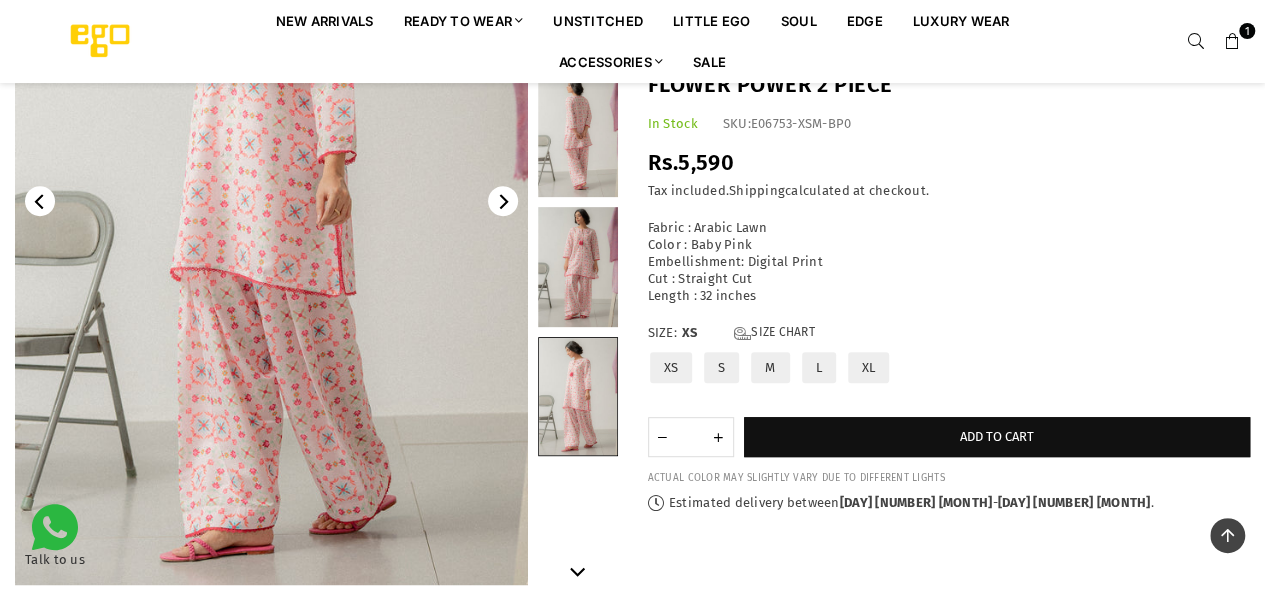 click at bounding box center [578, 396] 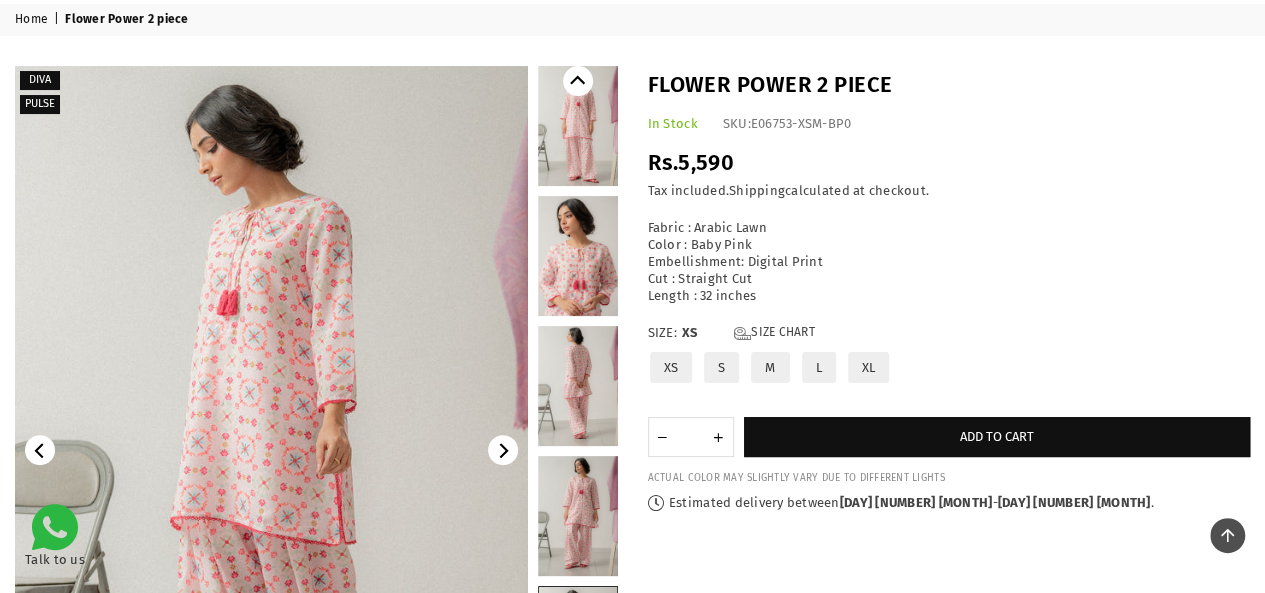 scroll, scrollTop: 48, scrollLeft: 0, axis: vertical 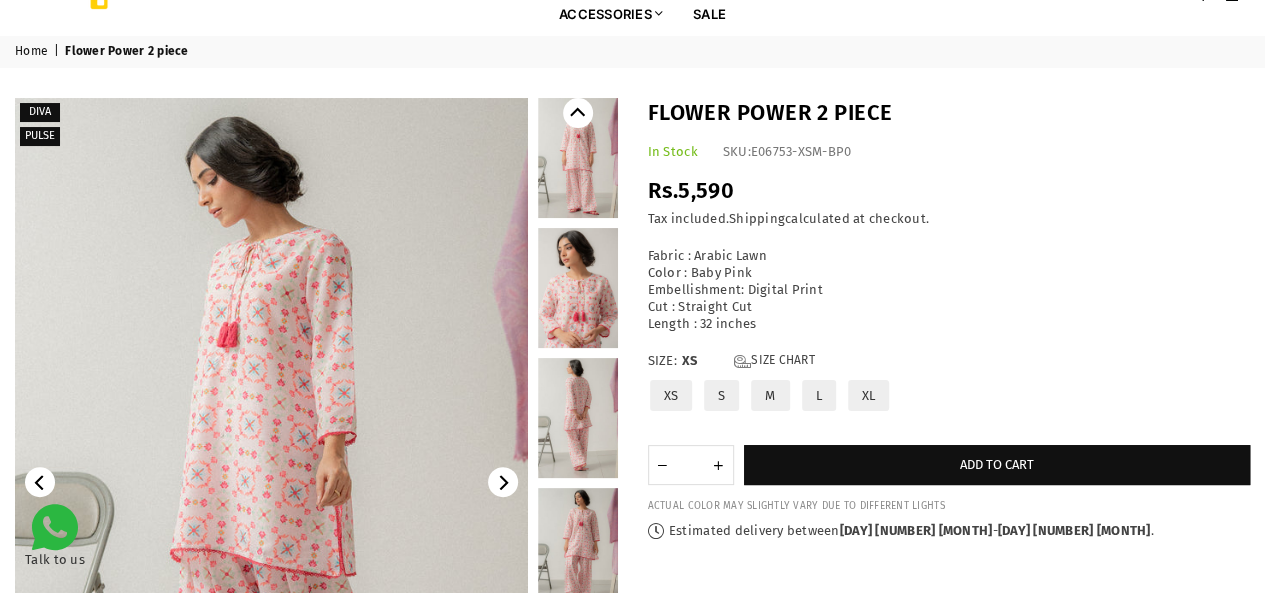 click at bounding box center [578, 158] 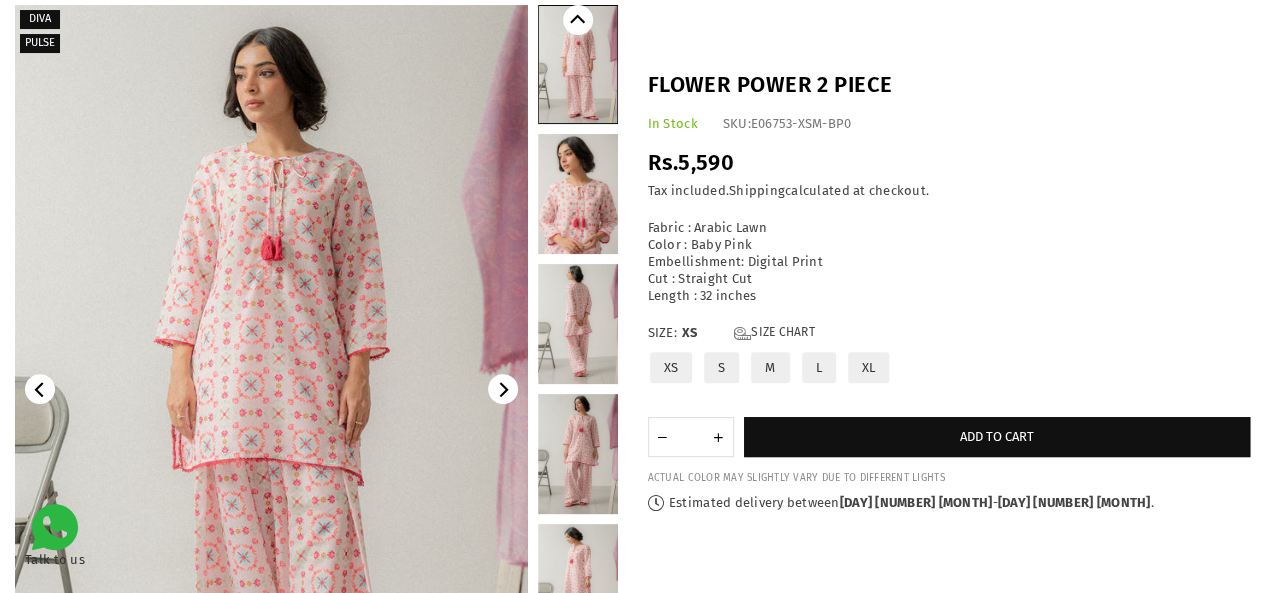 scroll, scrollTop: 245, scrollLeft: 0, axis: vertical 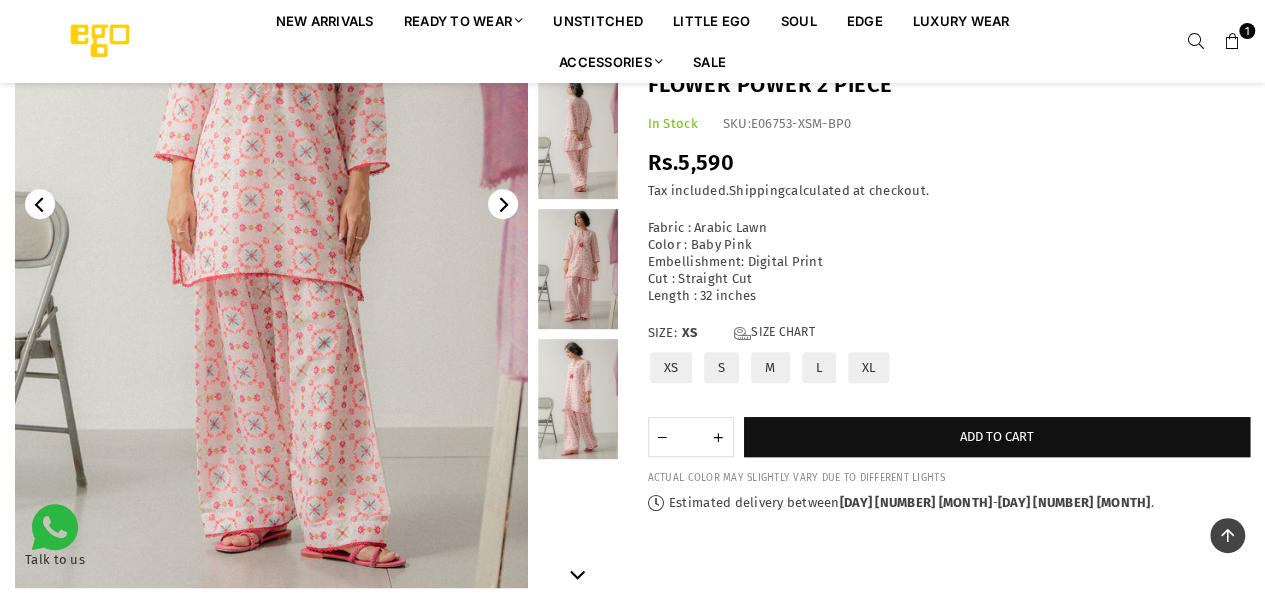 click at bounding box center [578, 399] 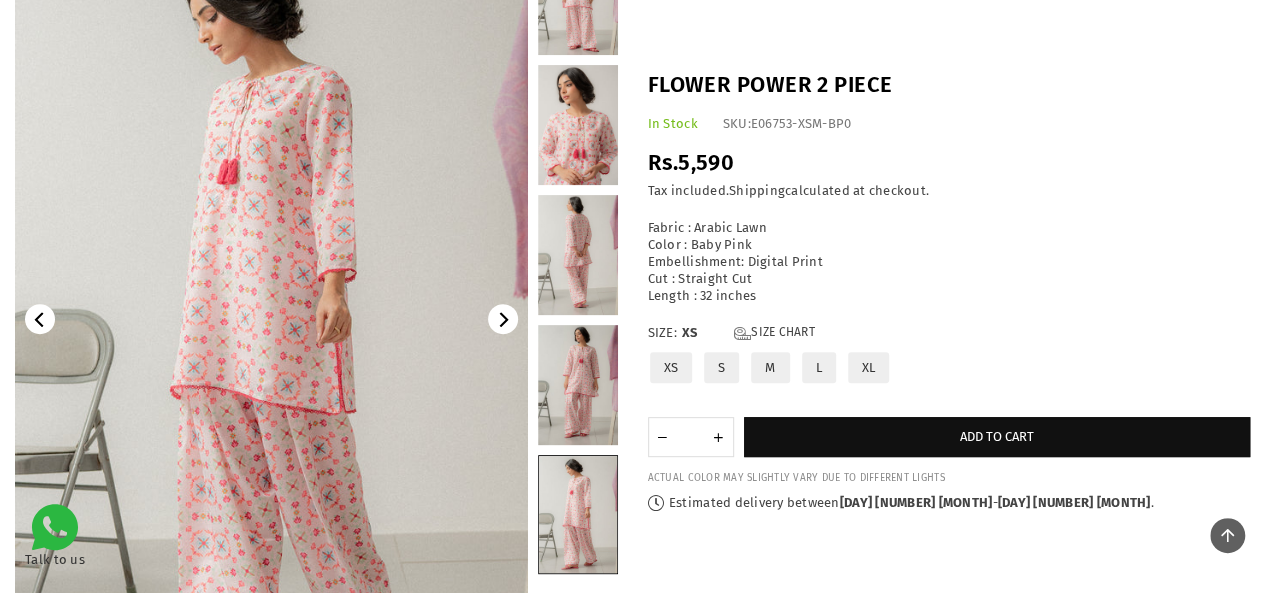 scroll, scrollTop: 125, scrollLeft: 0, axis: vertical 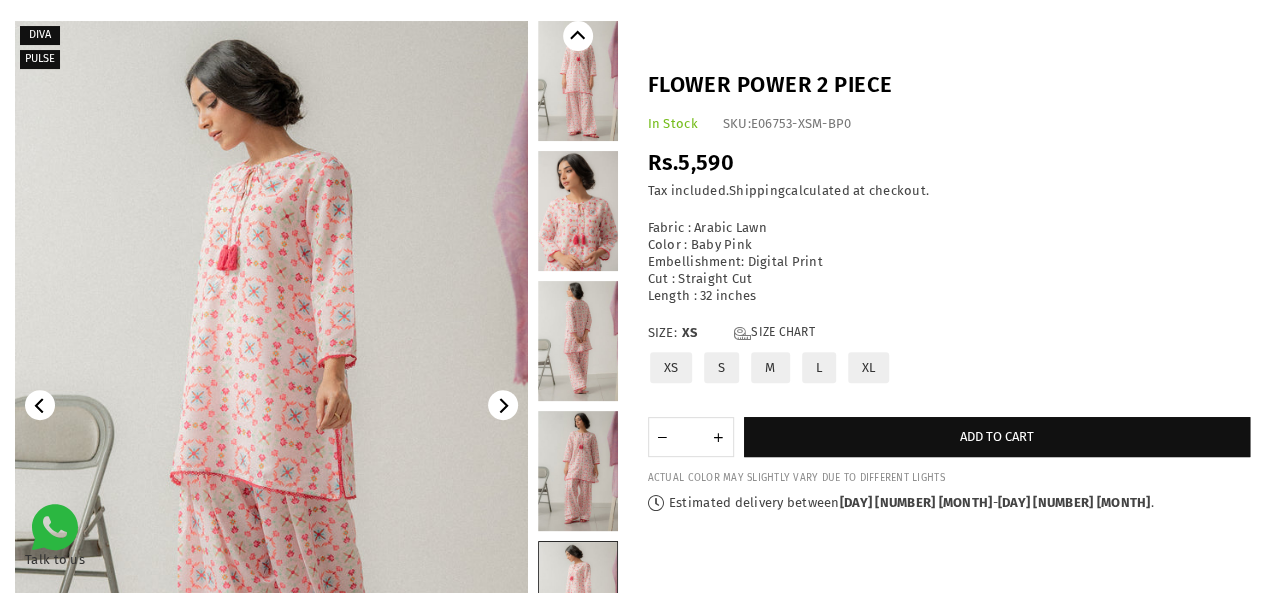 click at bounding box center (578, 471) 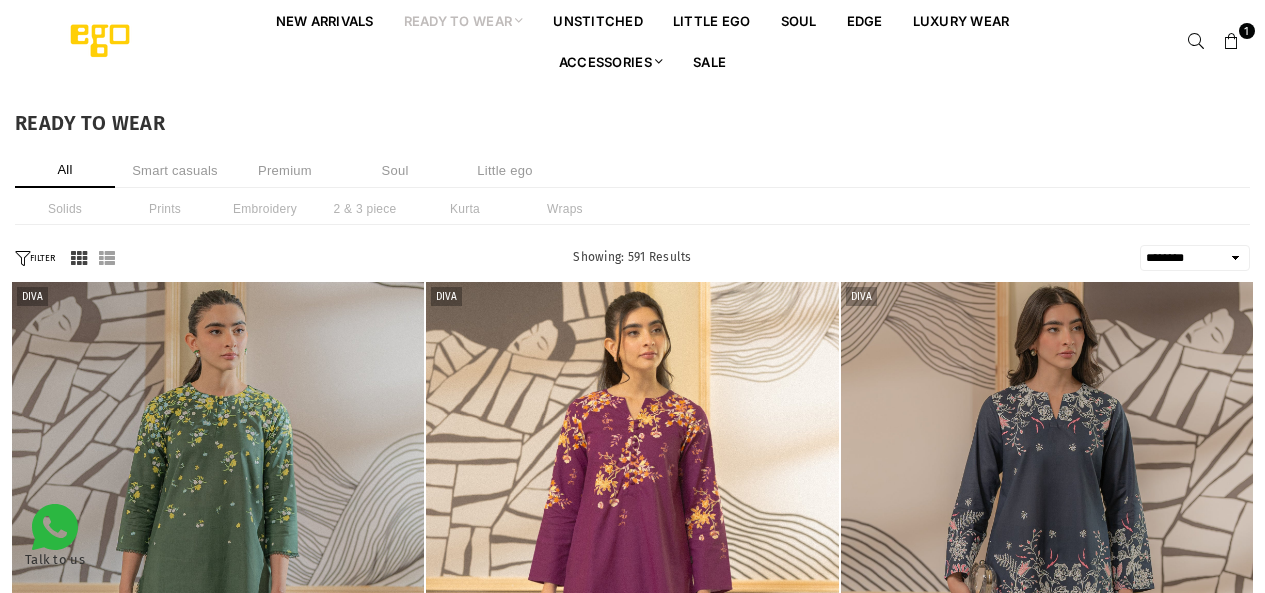 select on "******" 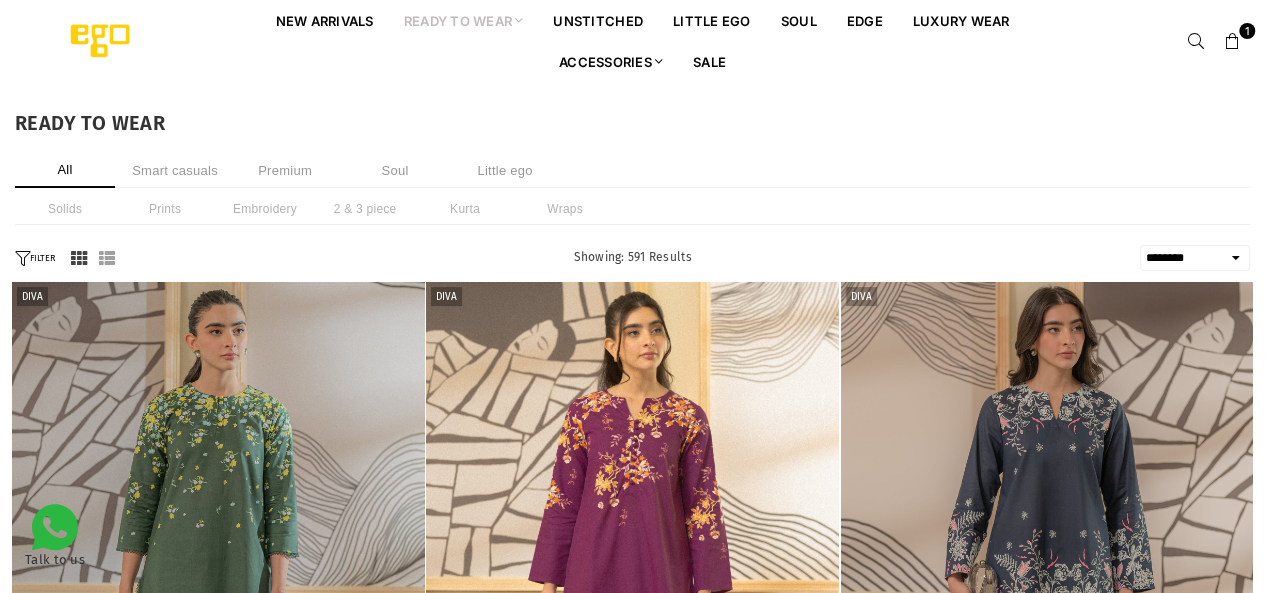 scroll, scrollTop: 0, scrollLeft: 0, axis: both 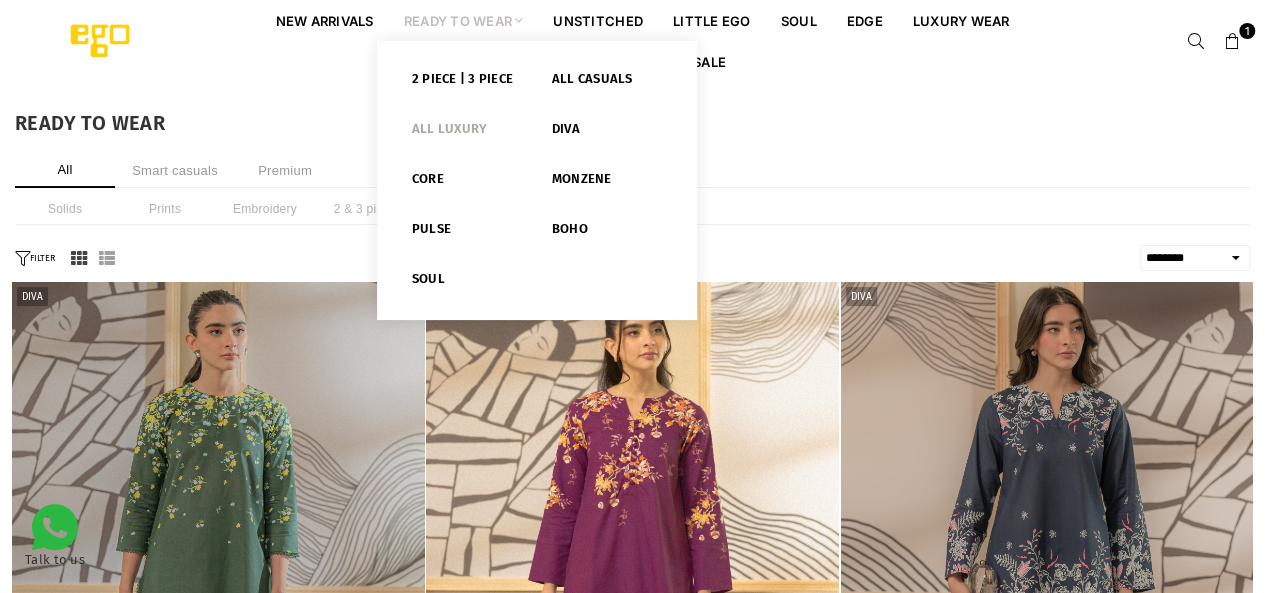 click on "All Luxury" at bounding box center (467, 133) 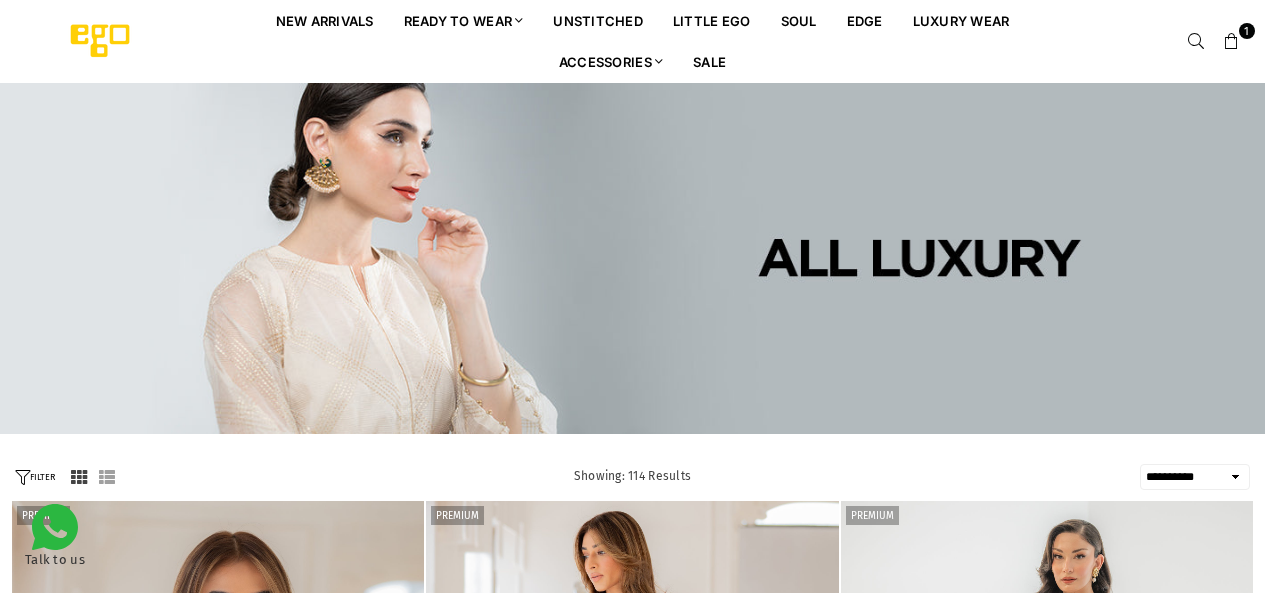 select on "**********" 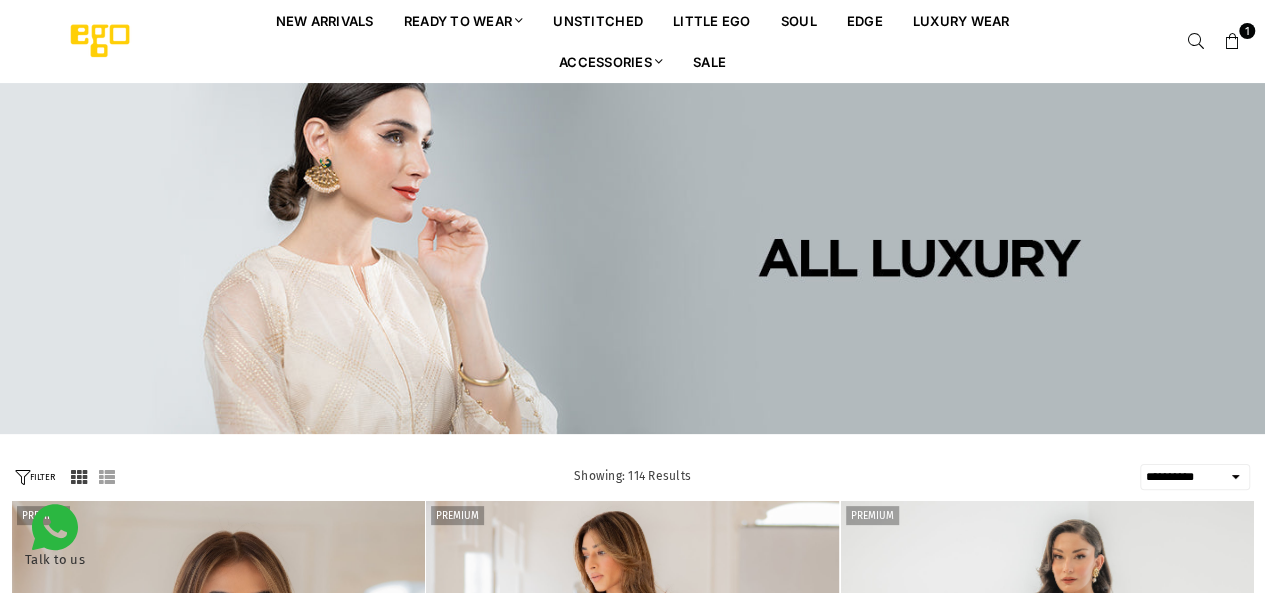 scroll, scrollTop: 0, scrollLeft: 0, axis: both 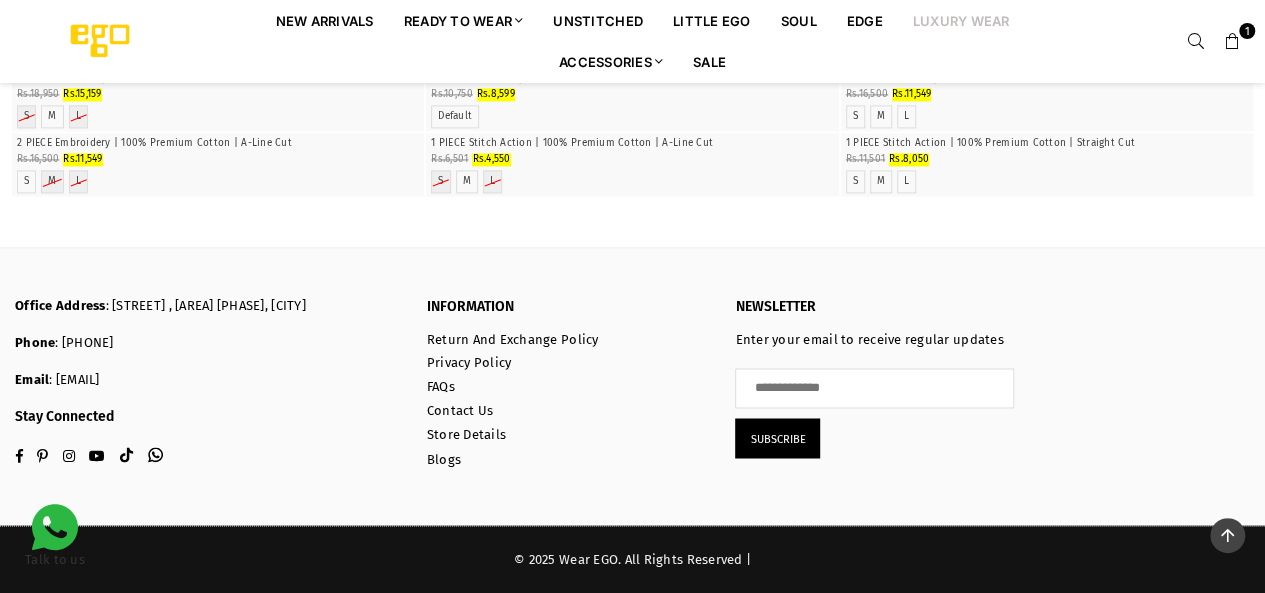 click on "Luxury Wear" at bounding box center [961, 20] 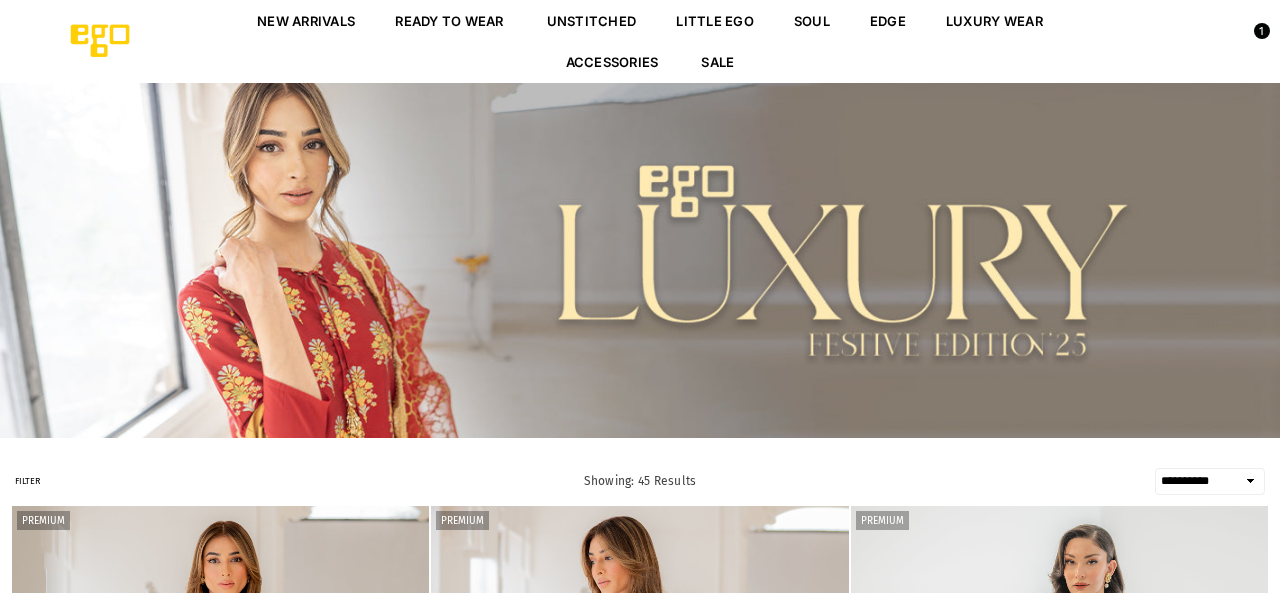 select on "**********" 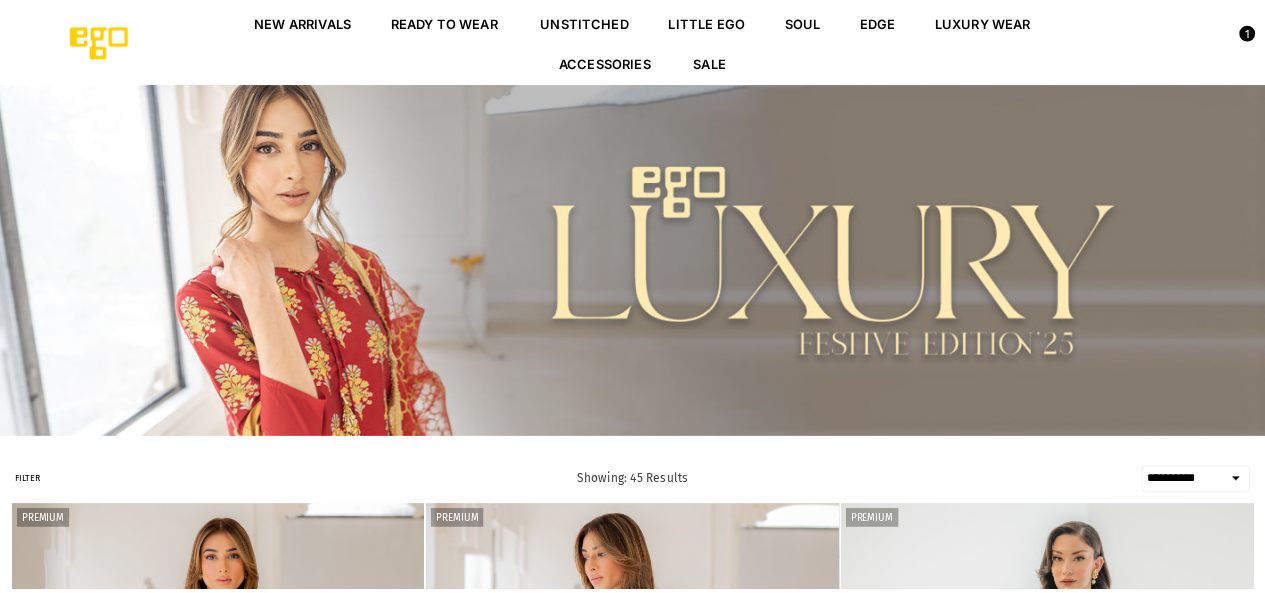 scroll, scrollTop: 0, scrollLeft: 0, axis: both 